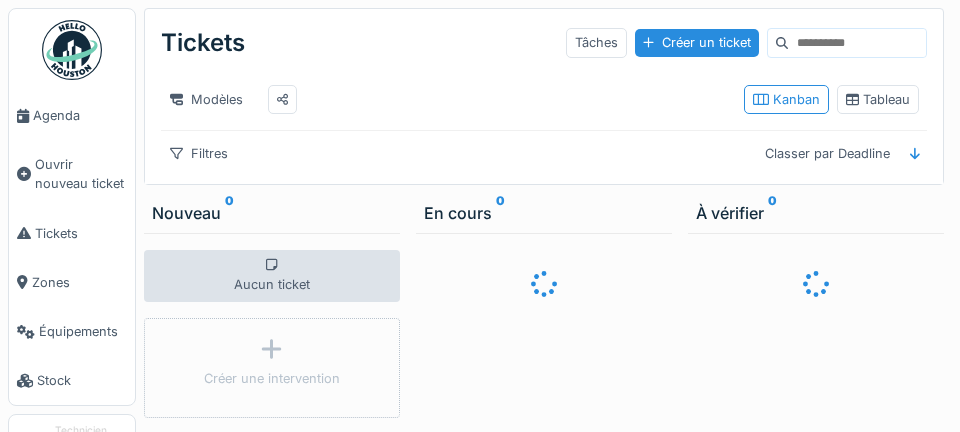 scroll, scrollTop: 0, scrollLeft: 0, axis: both 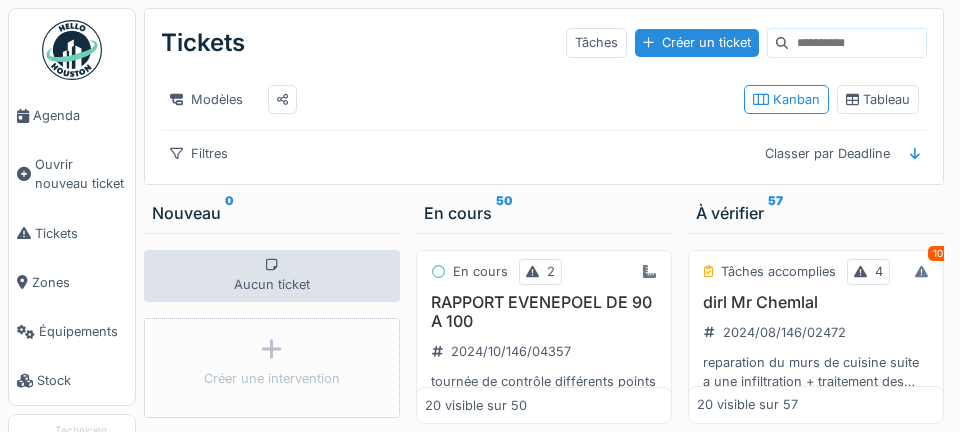 click on "Agenda" at bounding box center (80, 115) 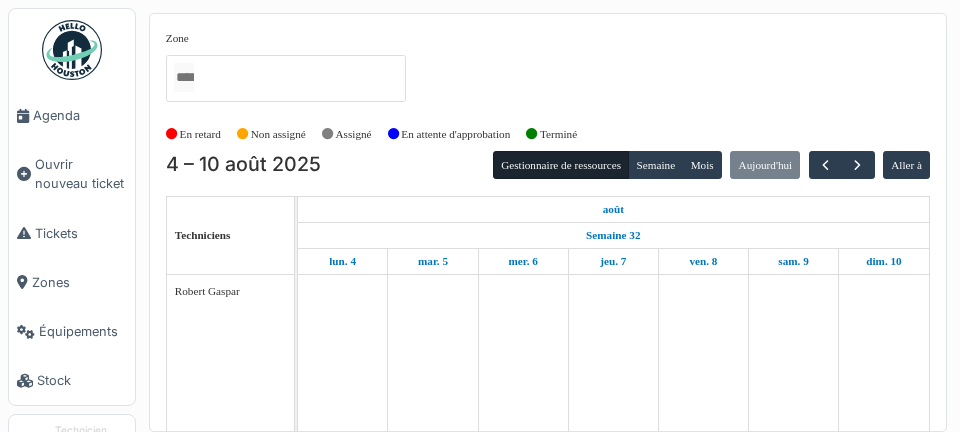 scroll, scrollTop: 0, scrollLeft: 0, axis: both 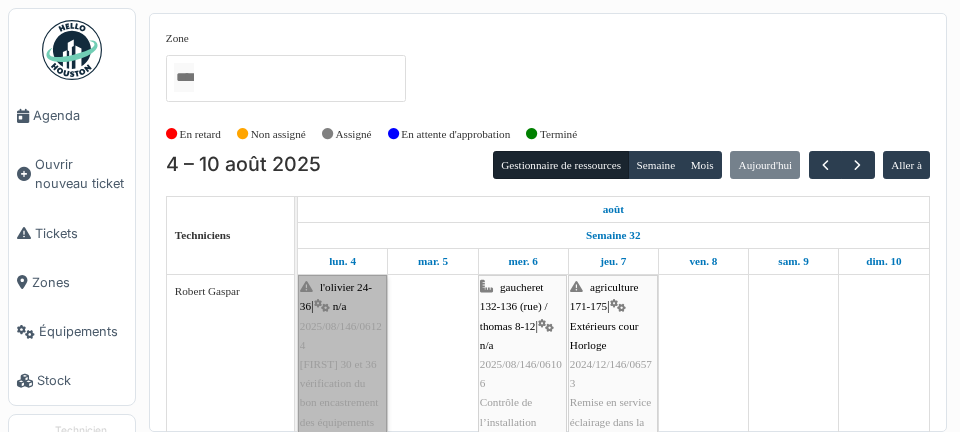 click on "l'[COMPANY] 24-36
|     n/a
[DATE][NUMBER]/[NUMBER]
[FIRST] 30 et 36  vérification du bon encastrement des équipements terminaux" at bounding box center [342, 364] 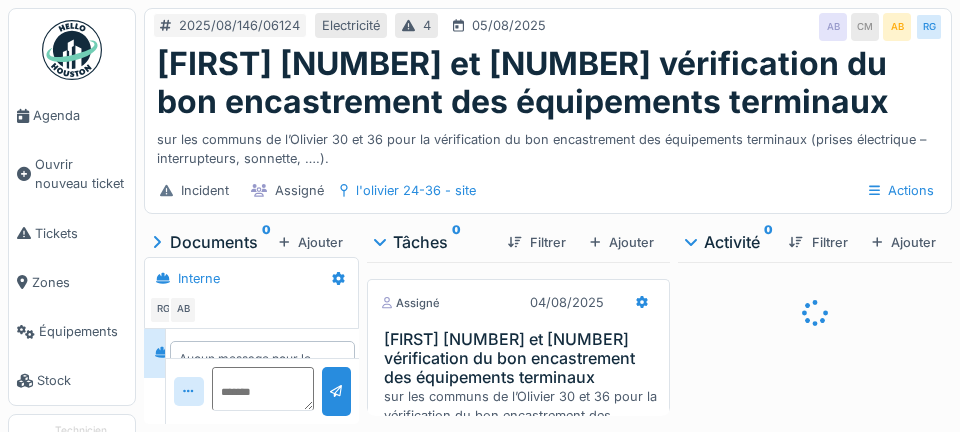 scroll, scrollTop: 0, scrollLeft: 0, axis: both 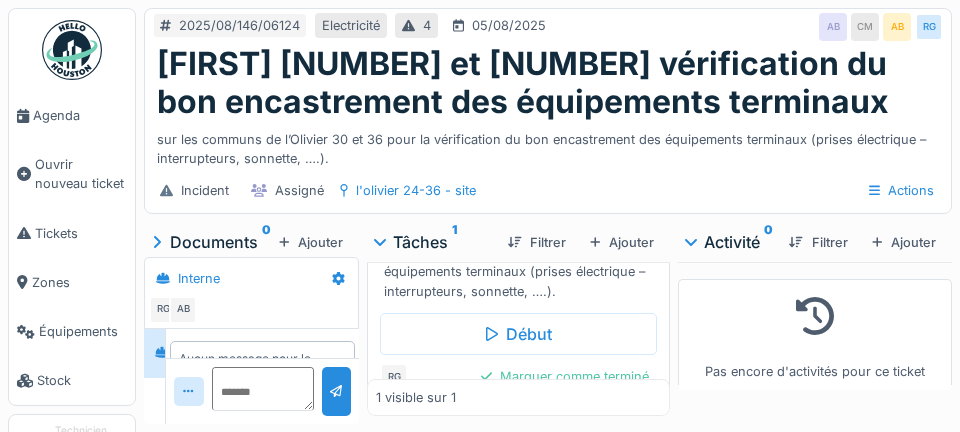 click on "CM" at bounding box center [865, 27] 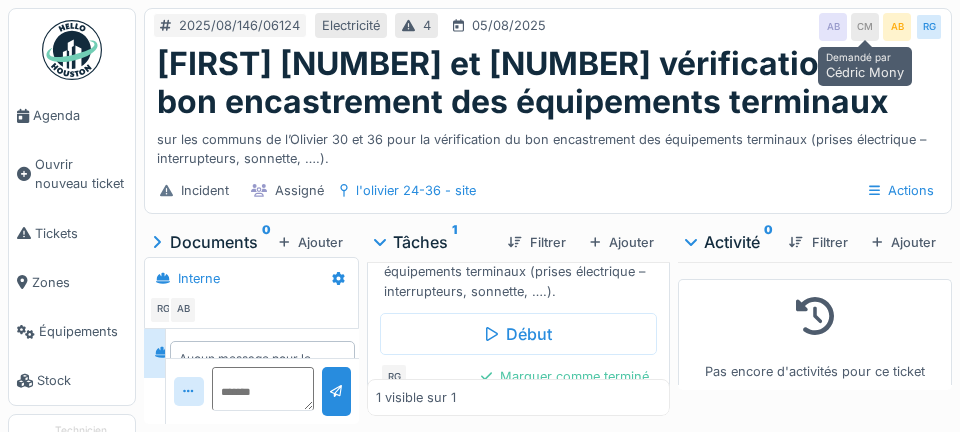 click on "Documents 0" at bounding box center [211, 242] 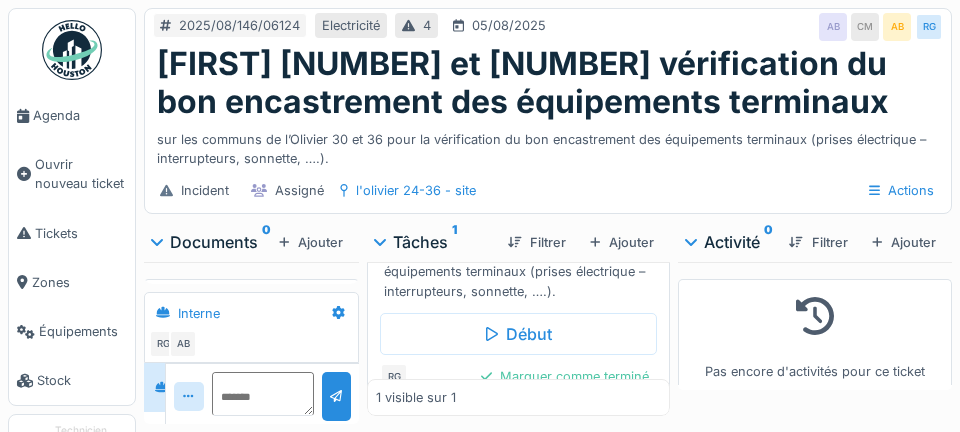 click on "Documents 0" at bounding box center (211, 242) 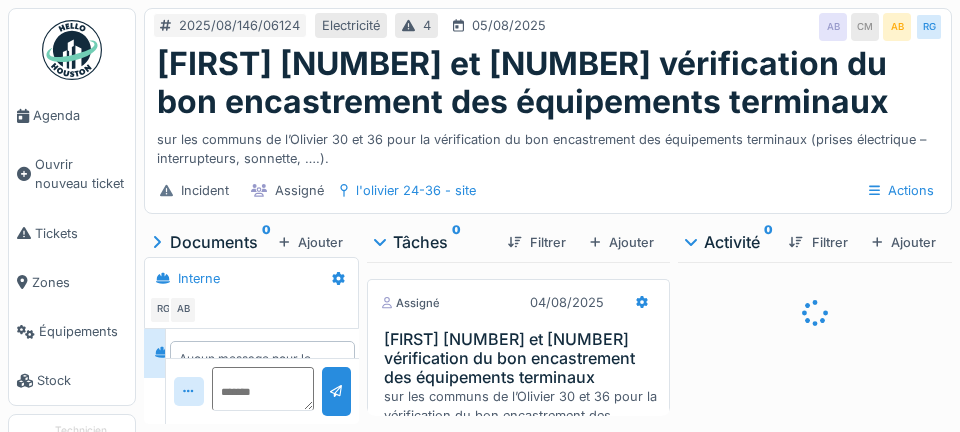 scroll, scrollTop: 0, scrollLeft: 0, axis: both 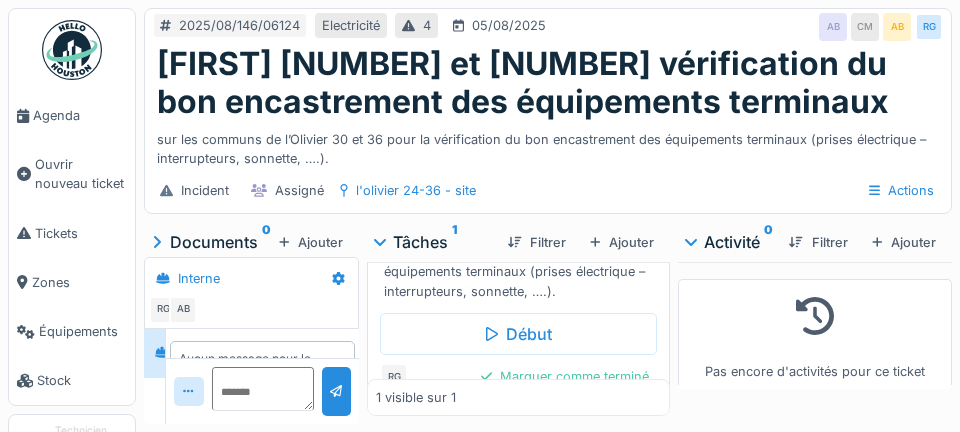 click on "AB" at bounding box center (897, 27) 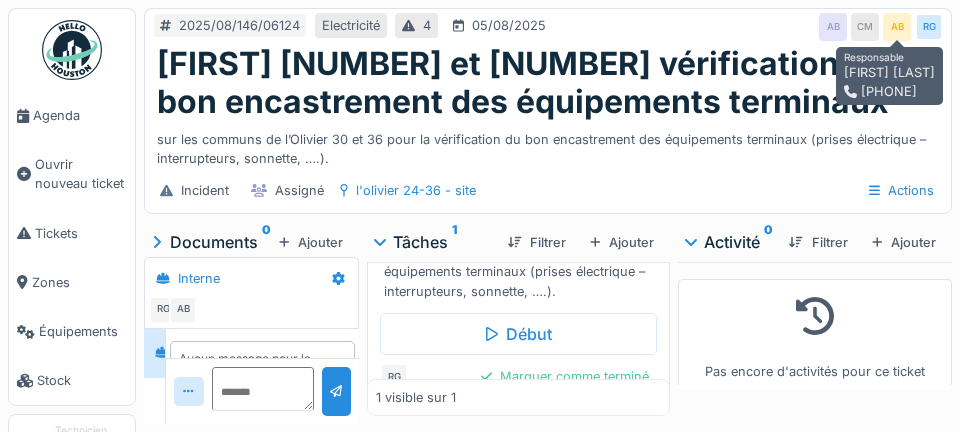 click on "CM" at bounding box center (865, 27) 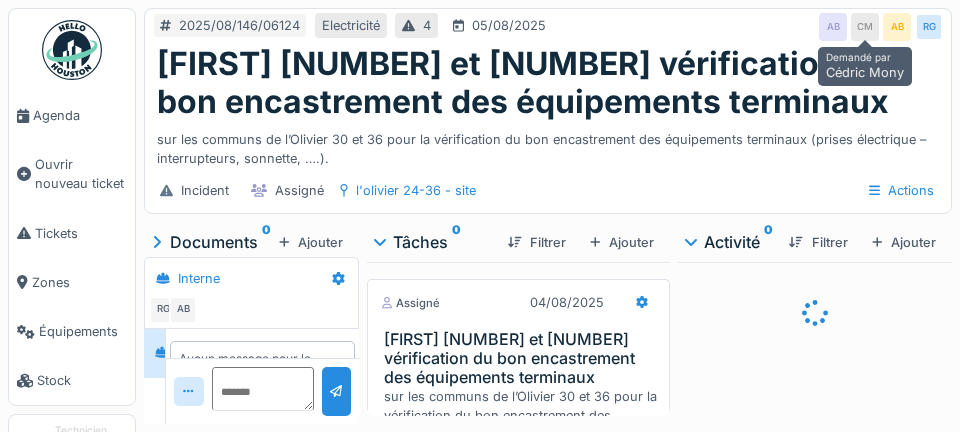 scroll, scrollTop: 0, scrollLeft: 0, axis: both 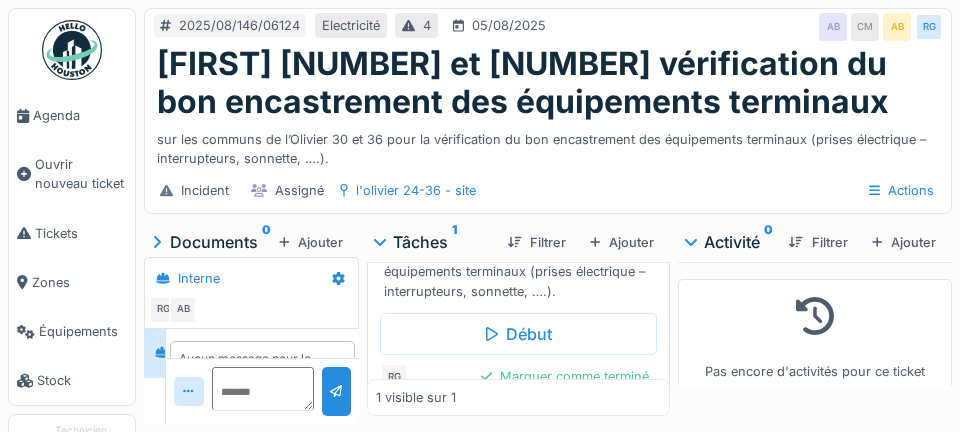 click on "Début" at bounding box center (518, 334) 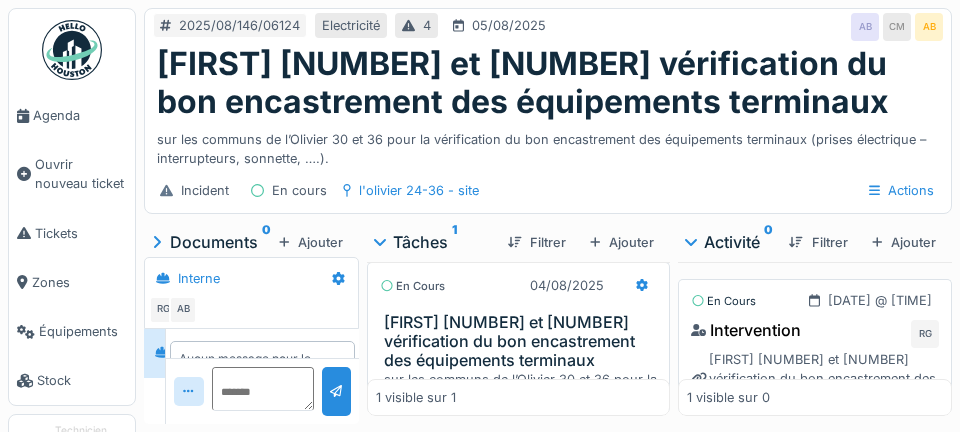 scroll, scrollTop: 0, scrollLeft: 0, axis: both 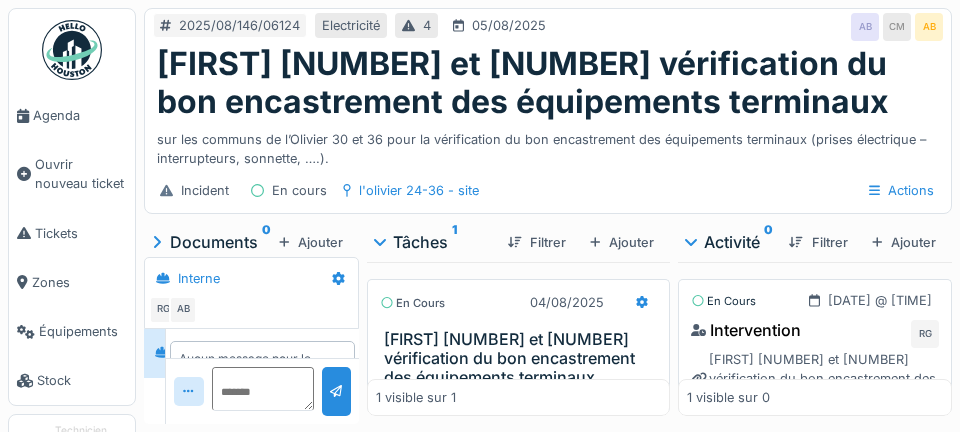 click 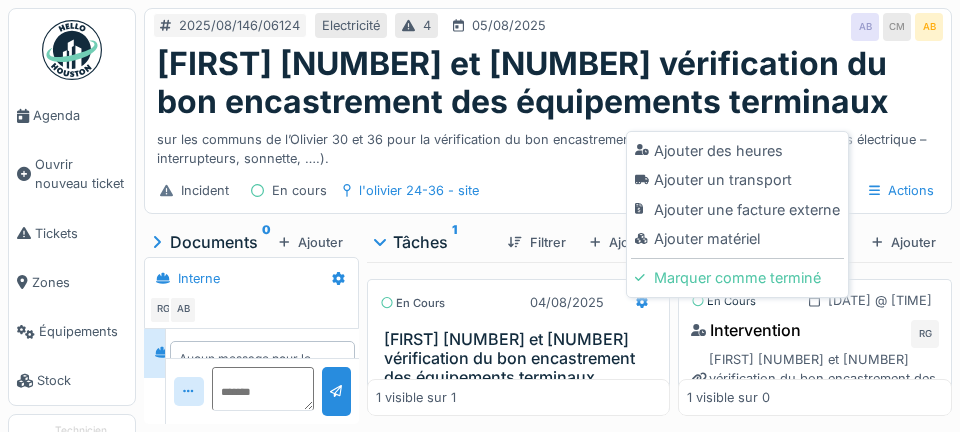 click on "Ajouter un transport" at bounding box center (737, 180) 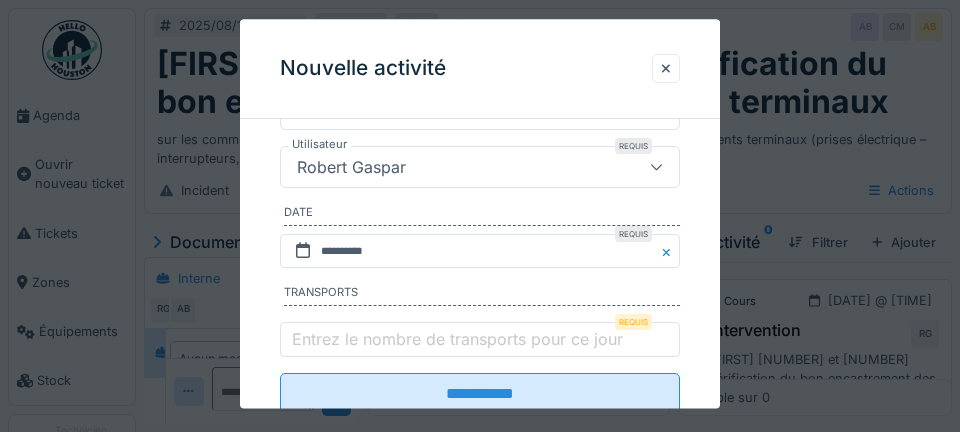 scroll, scrollTop: 360, scrollLeft: 0, axis: vertical 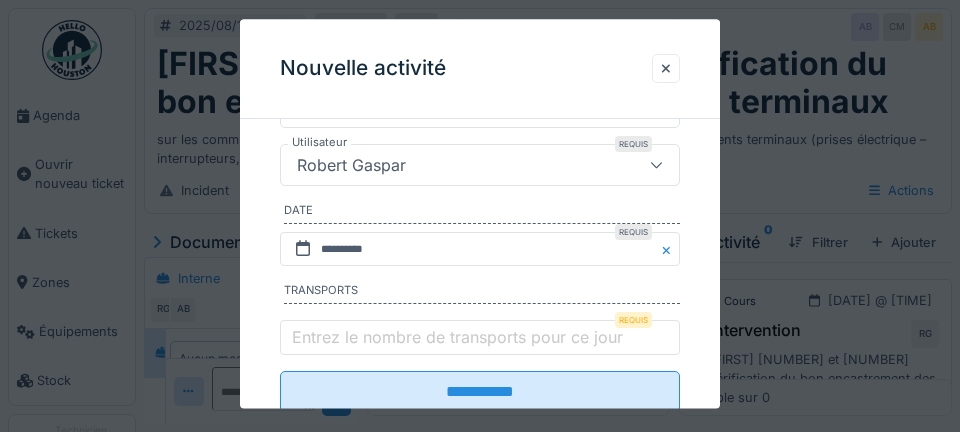 click on "**********" at bounding box center (480, 392) 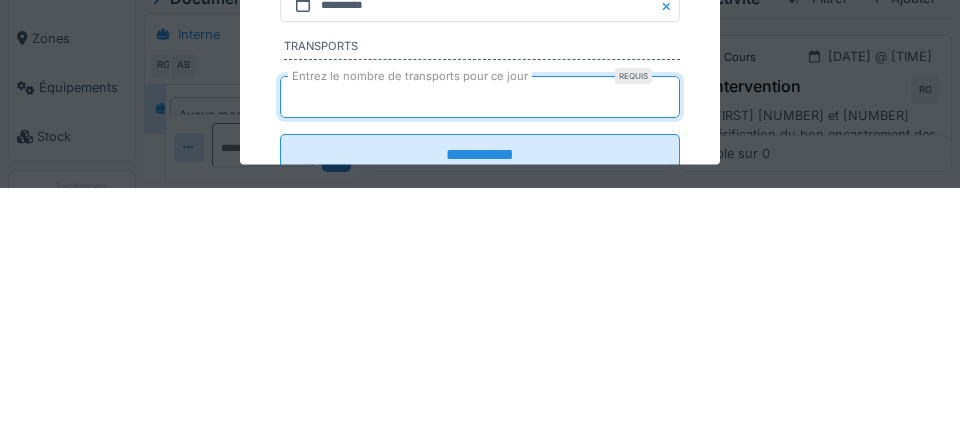 type on "*" 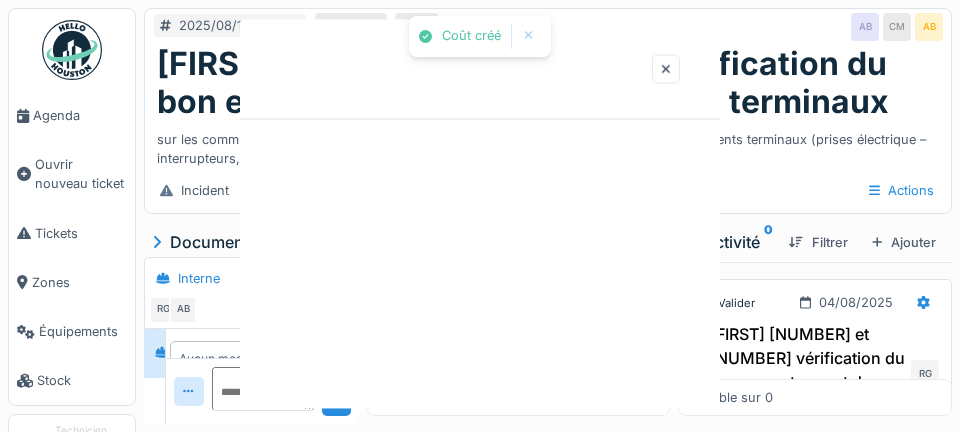 scroll, scrollTop: 0, scrollLeft: 0, axis: both 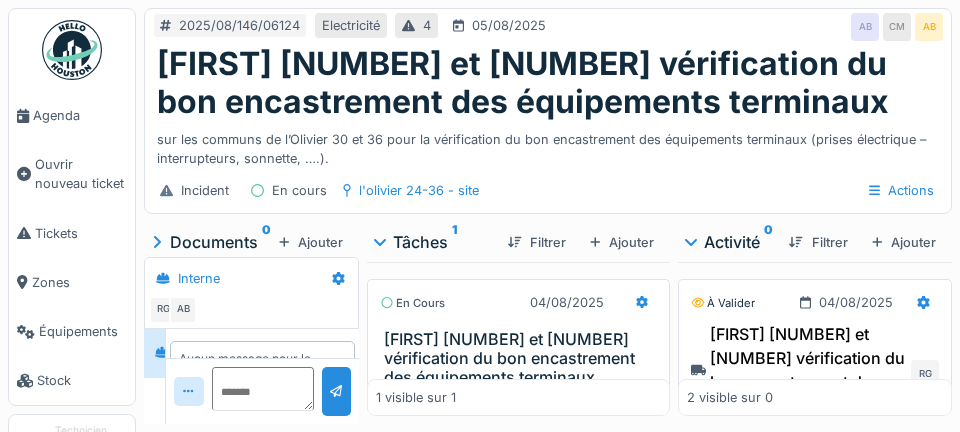 click on "Agenda" at bounding box center [80, 115] 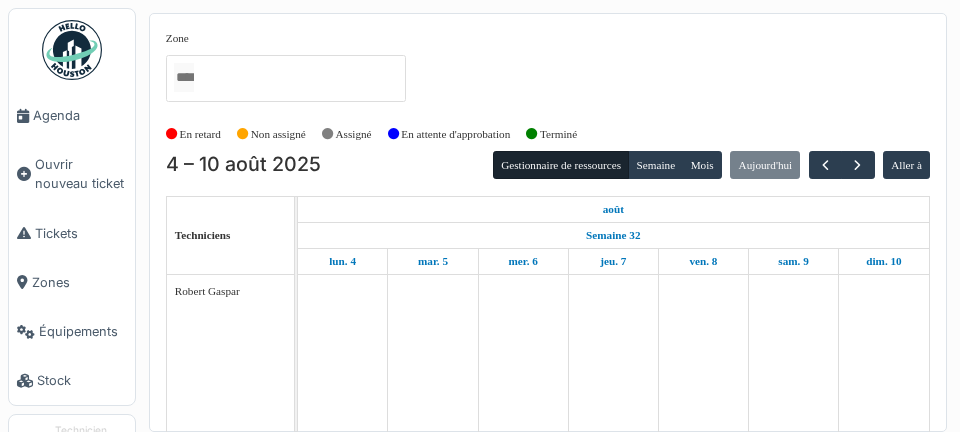 scroll, scrollTop: 0, scrollLeft: 0, axis: both 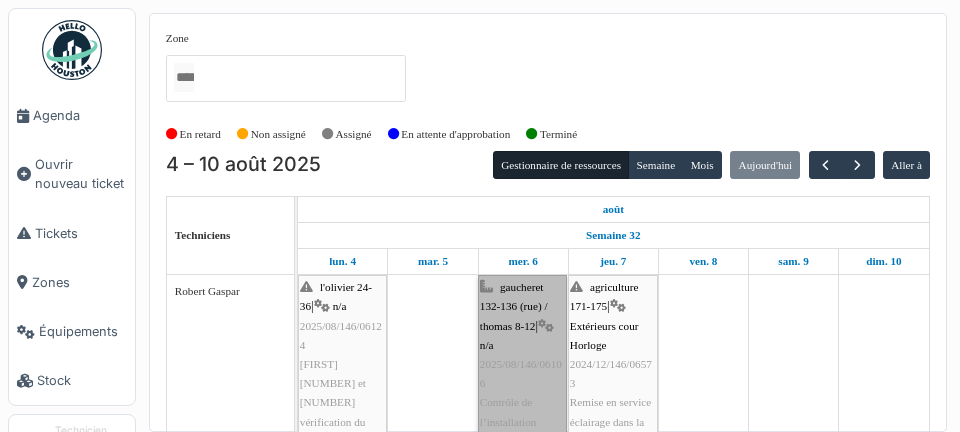 click on "gaucheret 132-136 (rue) / thomas 8-12
|     n/a
2025/08/146/06106
Contrôle de l’installation électrique d'appartement" at bounding box center (522, 374) 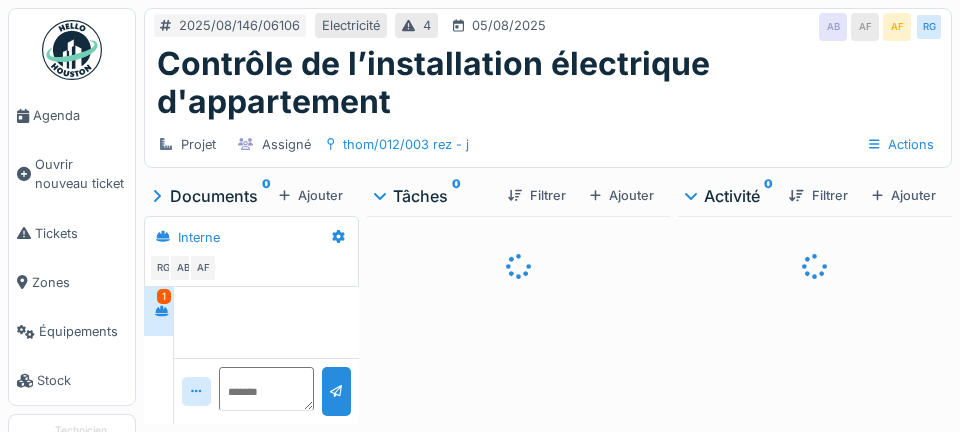 scroll, scrollTop: 0, scrollLeft: 0, axis: both 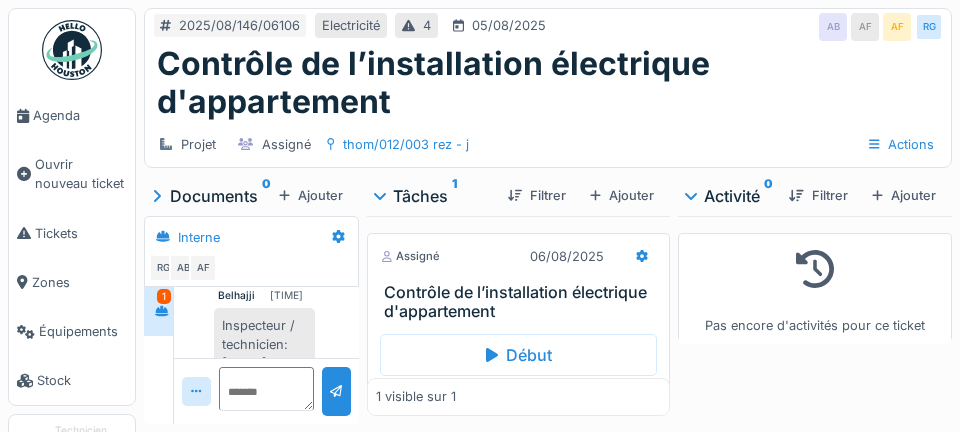 click on "Agenda" at bounding box center [80, 115] 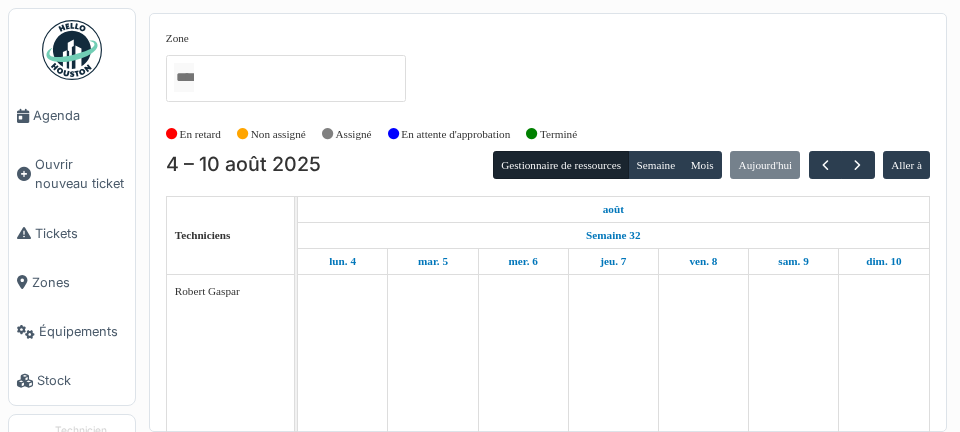 scroll, scrollTop: 0, scrollLeft: 0, axis: both 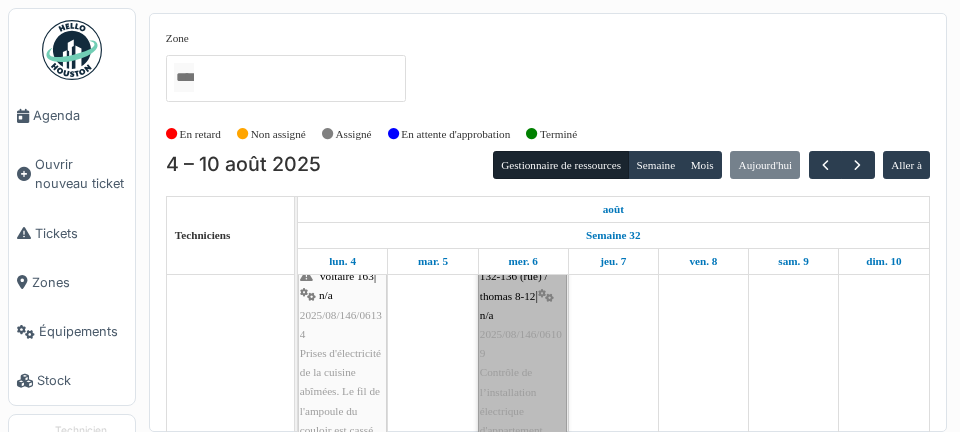 click on "gaucheret 132-136 (rue) / thomas 8-12
|     n/a
2025/08/146/06109
Contrôle de l’installation électrique d'appartement" at bounding box center (522, 344) 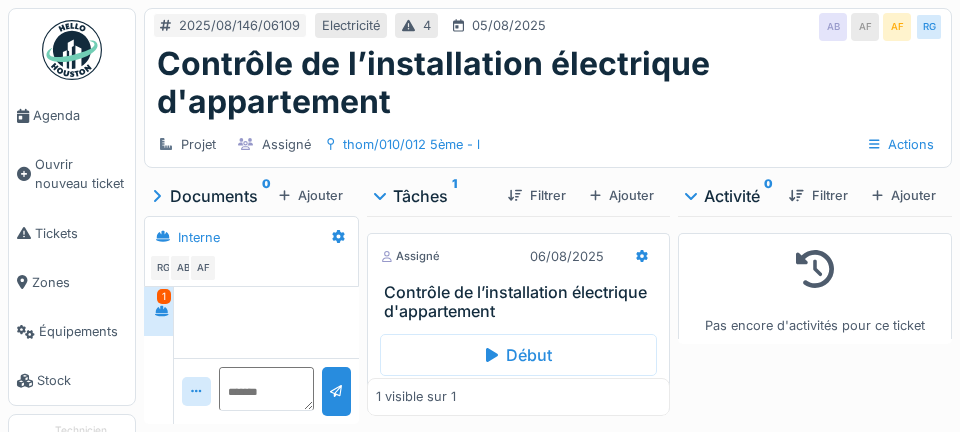 scroll, scrollTop: 0, scrollLeft: 0, axis: both 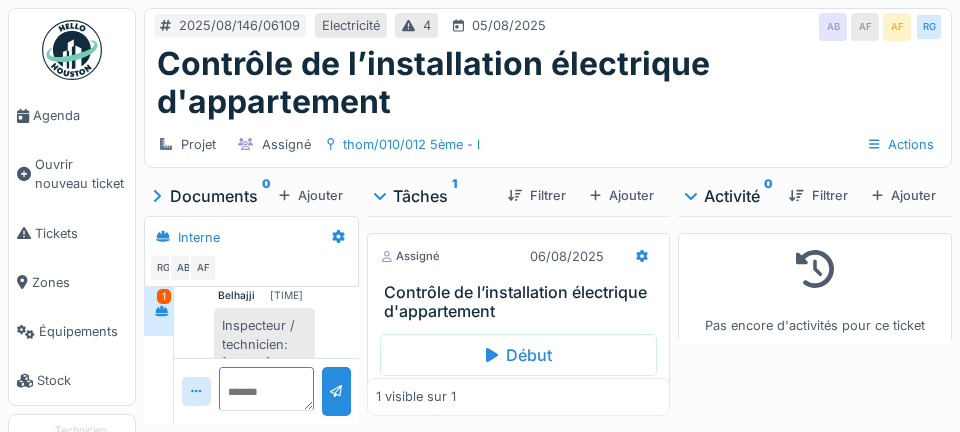 click on "Agenda" at bounding box center [80, 115] 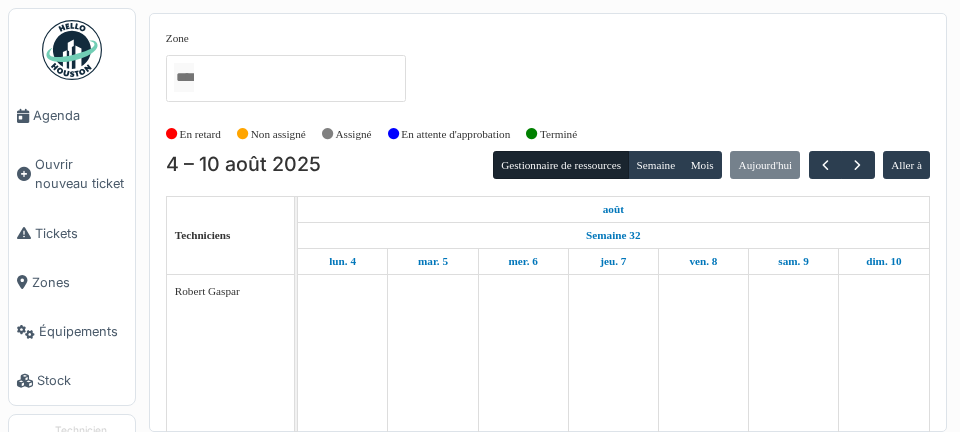 scroll, scrollTop: 0, scrollLeft: 0, axis: both 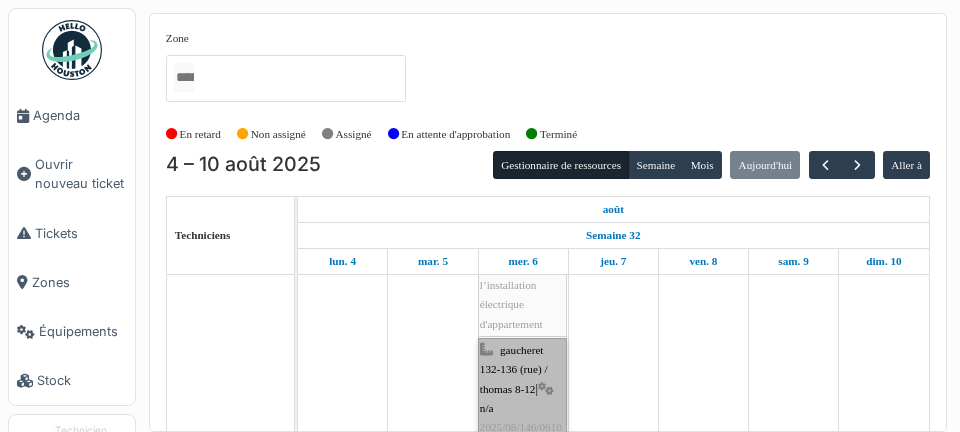 click on "gaucheret 132-136 (rue) / thomas 8-12
|     n/a
2025/08/146/06107
Contrôle de l’installation électrique d'appartement" at bounding box center [522, 437] 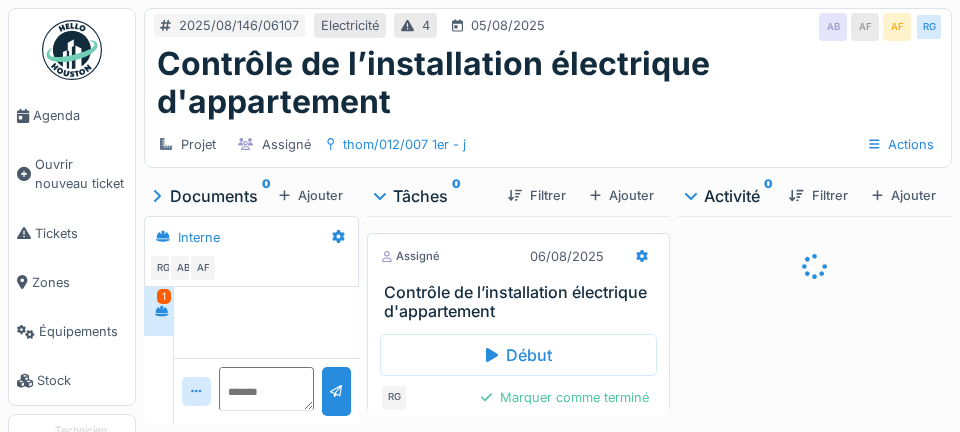 scroll, scrollTop: 0, scrollLeft: 0, axis: both 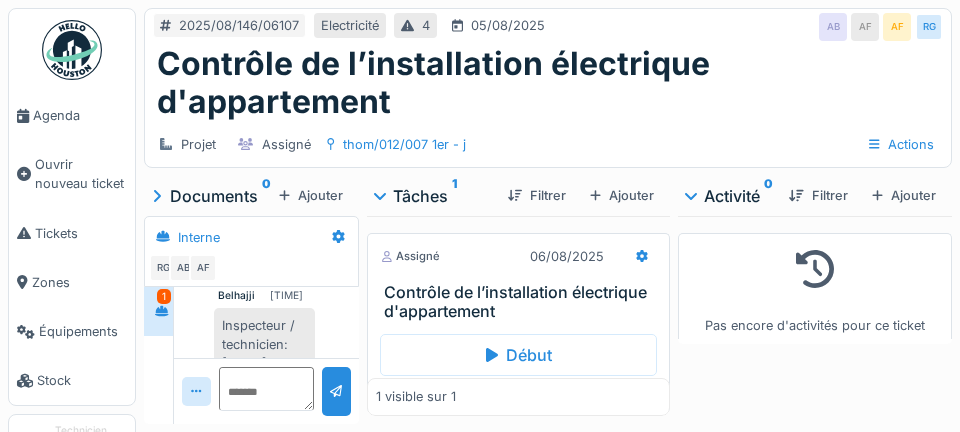 click on "Agenda" at bounding box center [80, 115] 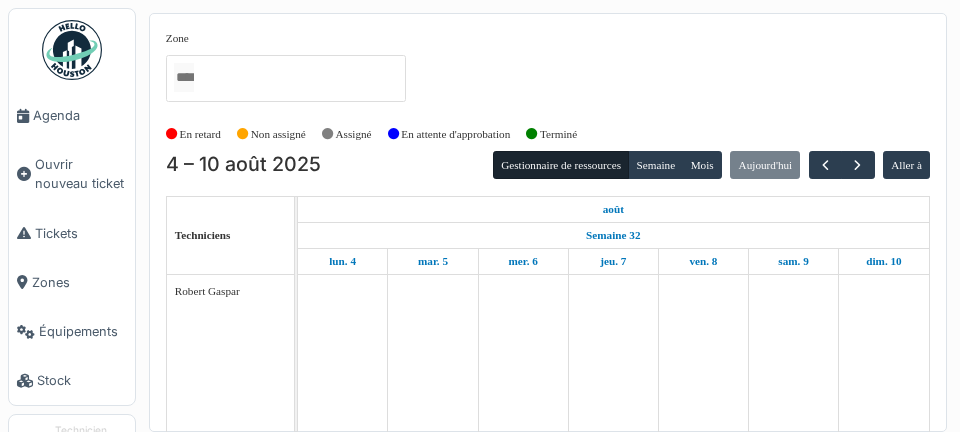 scroll, scrollTop: 0, scrollLeft: 0, axis: both 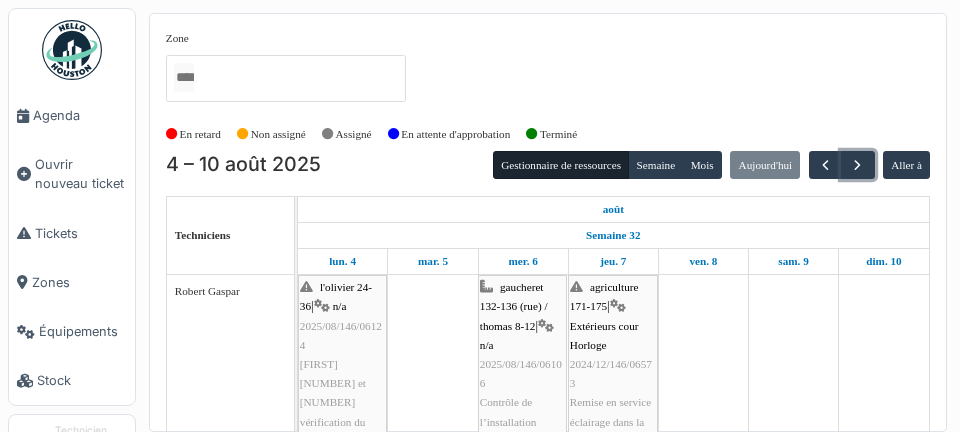 click at bounding box center [857, 165] 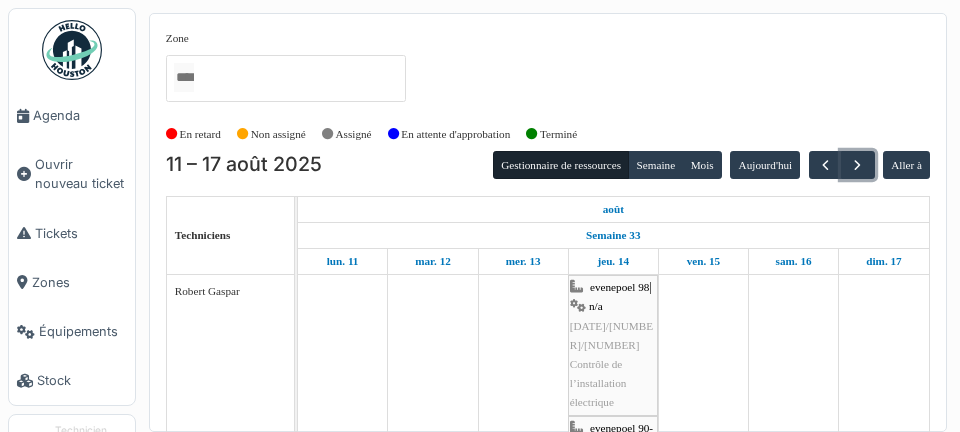 scroll, scrollTop: 104, scrollLeft: 0, axis: vertical 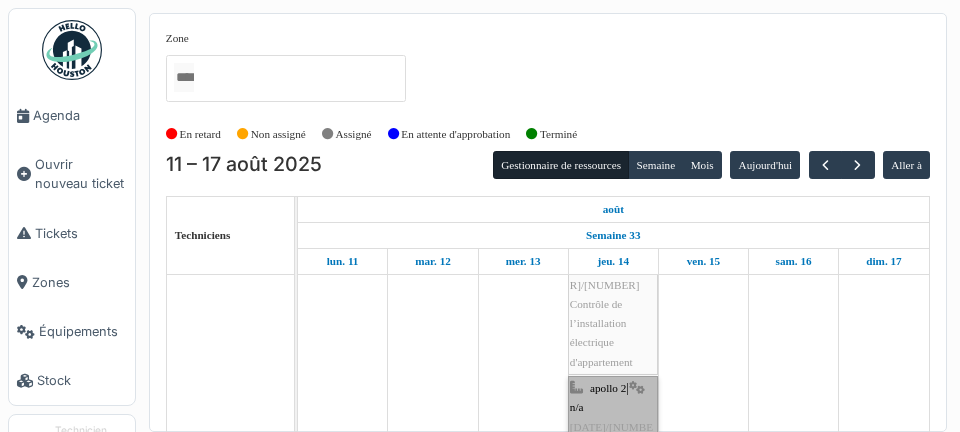 click on "apollo 2
|     n/a
2025/08/146/06197
Contrôle de l’installation électrique d'appartement" at bounding box center (613, 456) 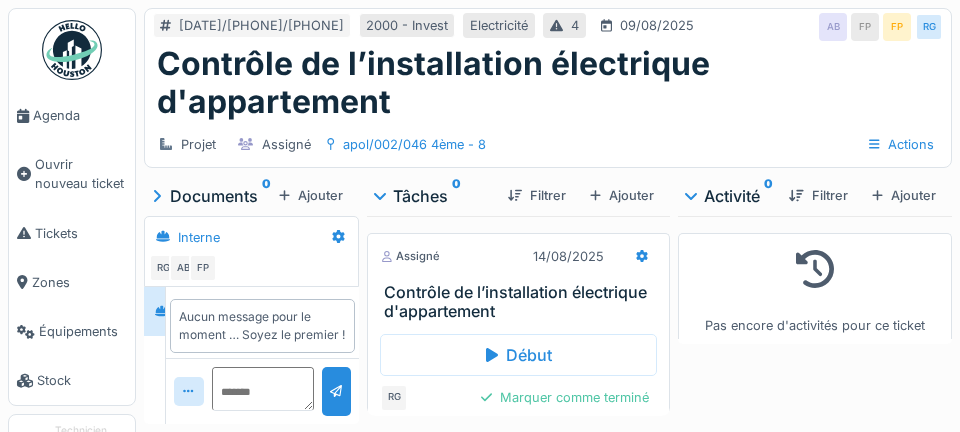 scroll, scrollTop: 0, scrollLeft: 0, axis: both 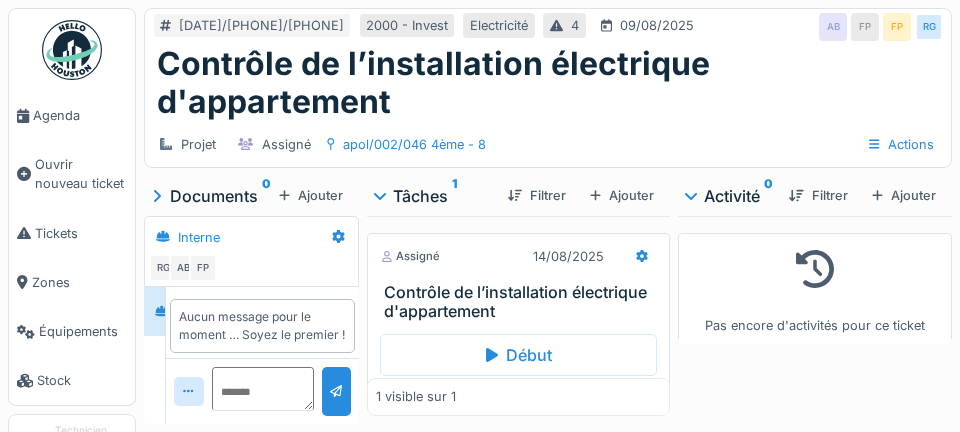 click on "Agenda" at bounding box center (80, 115) 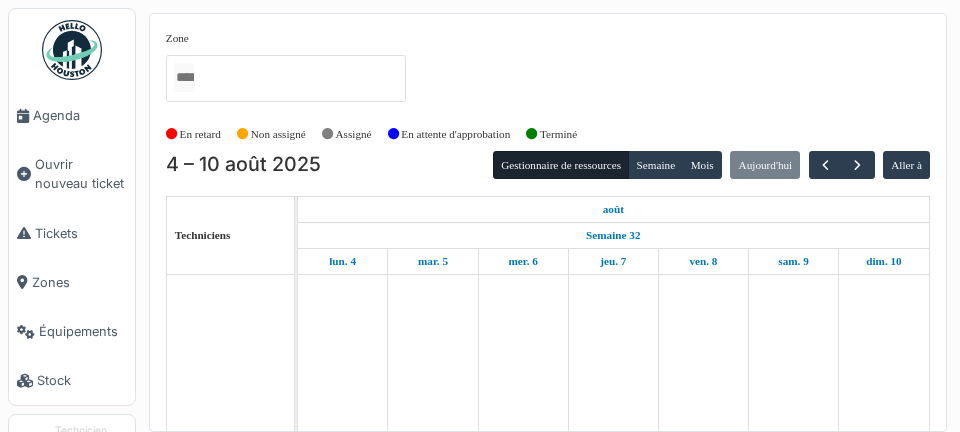 scroll, scrollTop: 0, scrollLeft: 0, axis: both 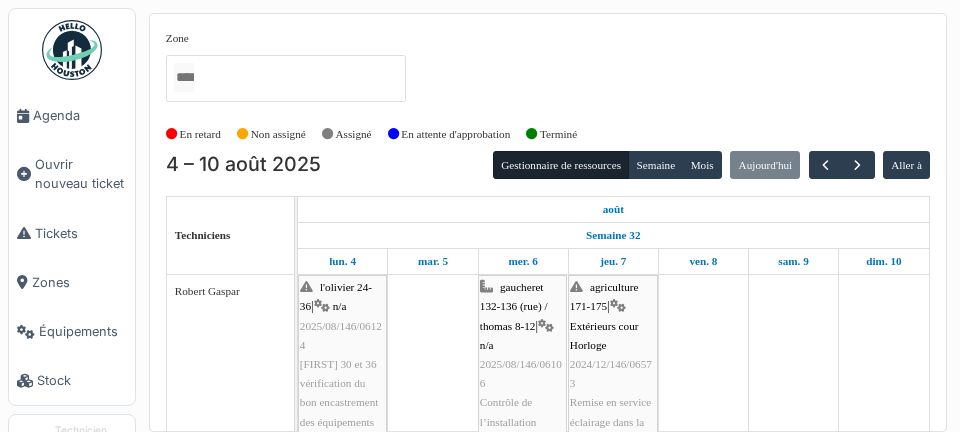 click at bounding box center [884, 659] 